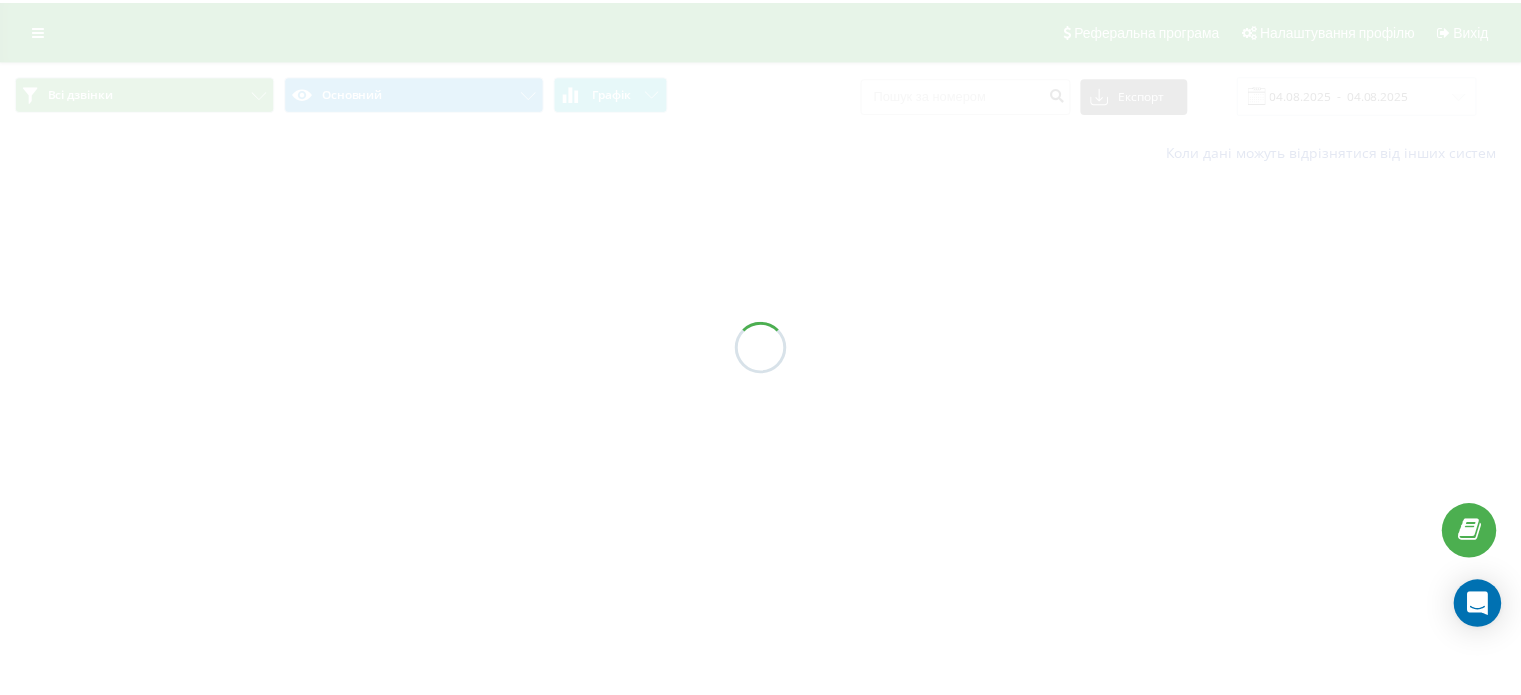 scroll, scrollTop: 0, scrollLeft: 0, axis: both 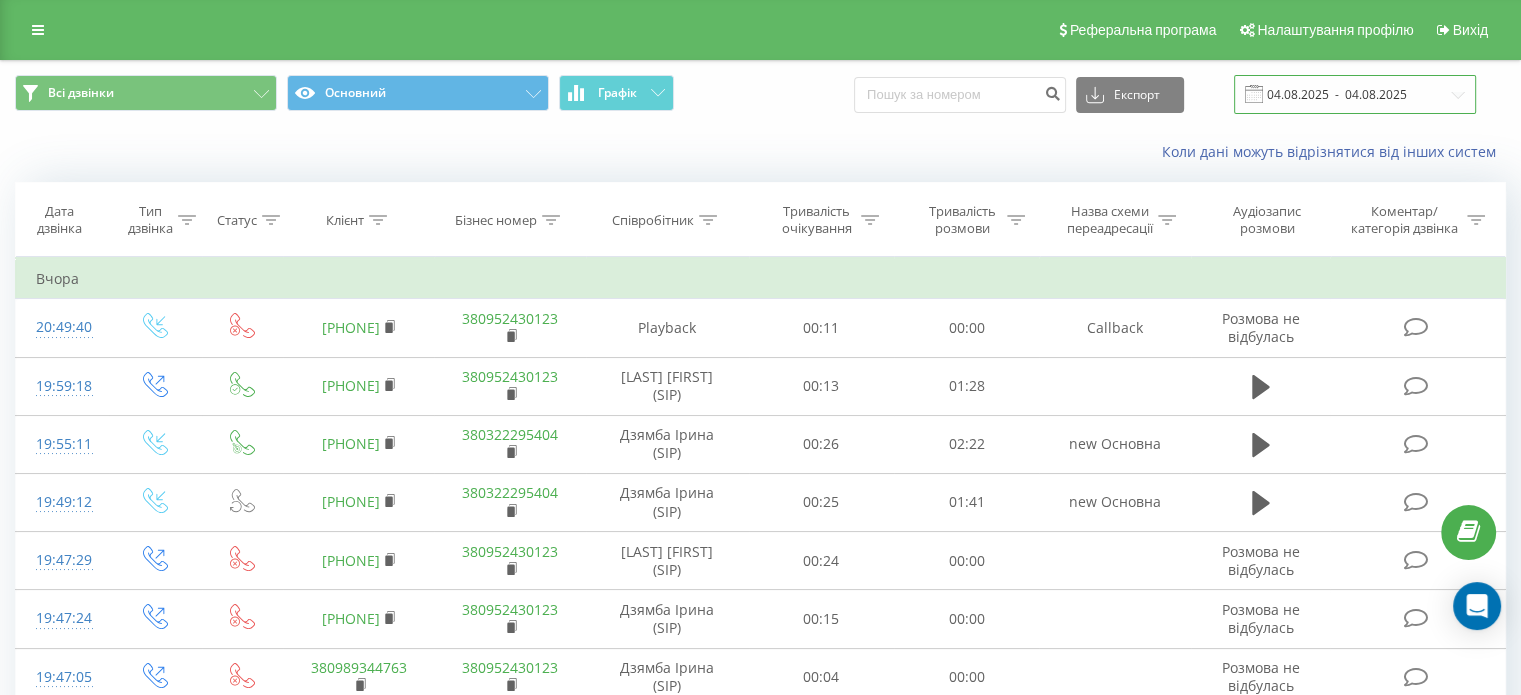 click on "04.08.2025  -  04.08.2025" at bounding box center (1355, 94) 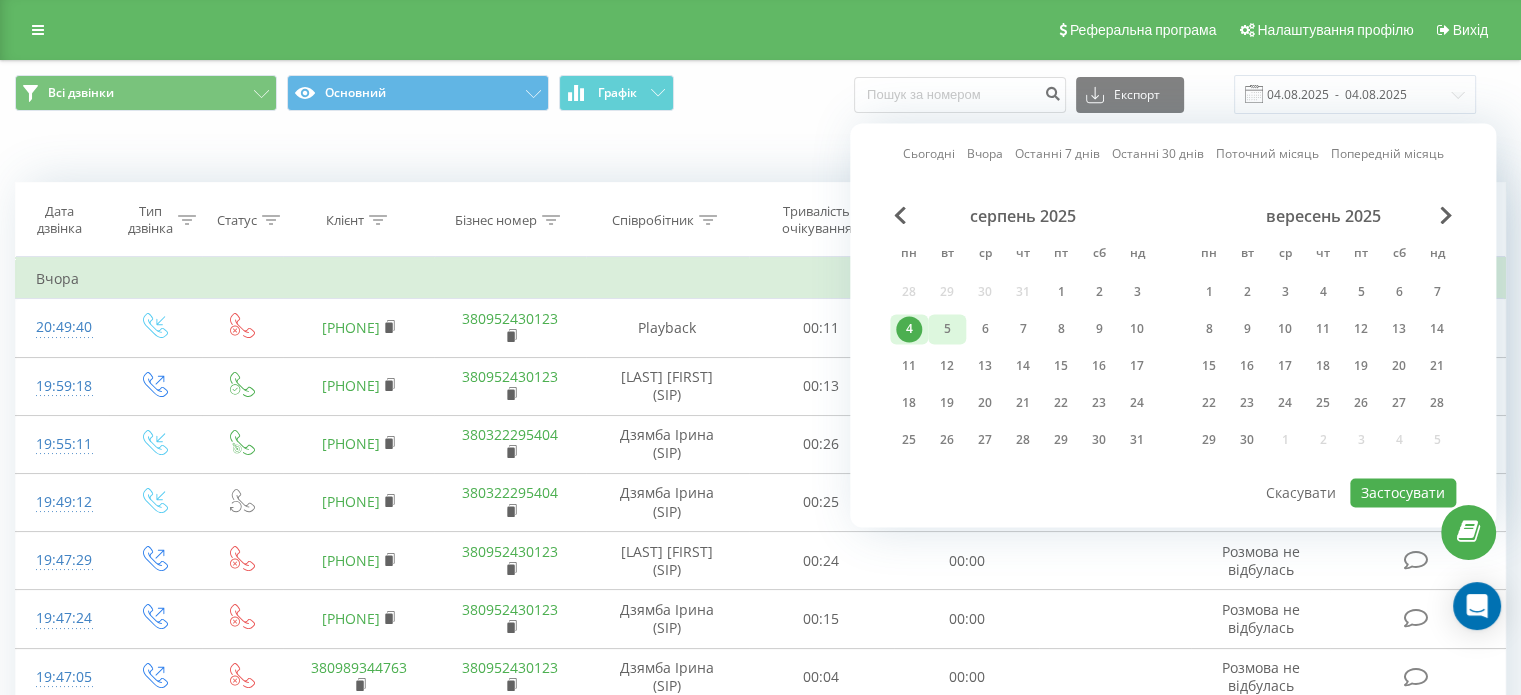 click on "5" at bounding box center (947, 329) 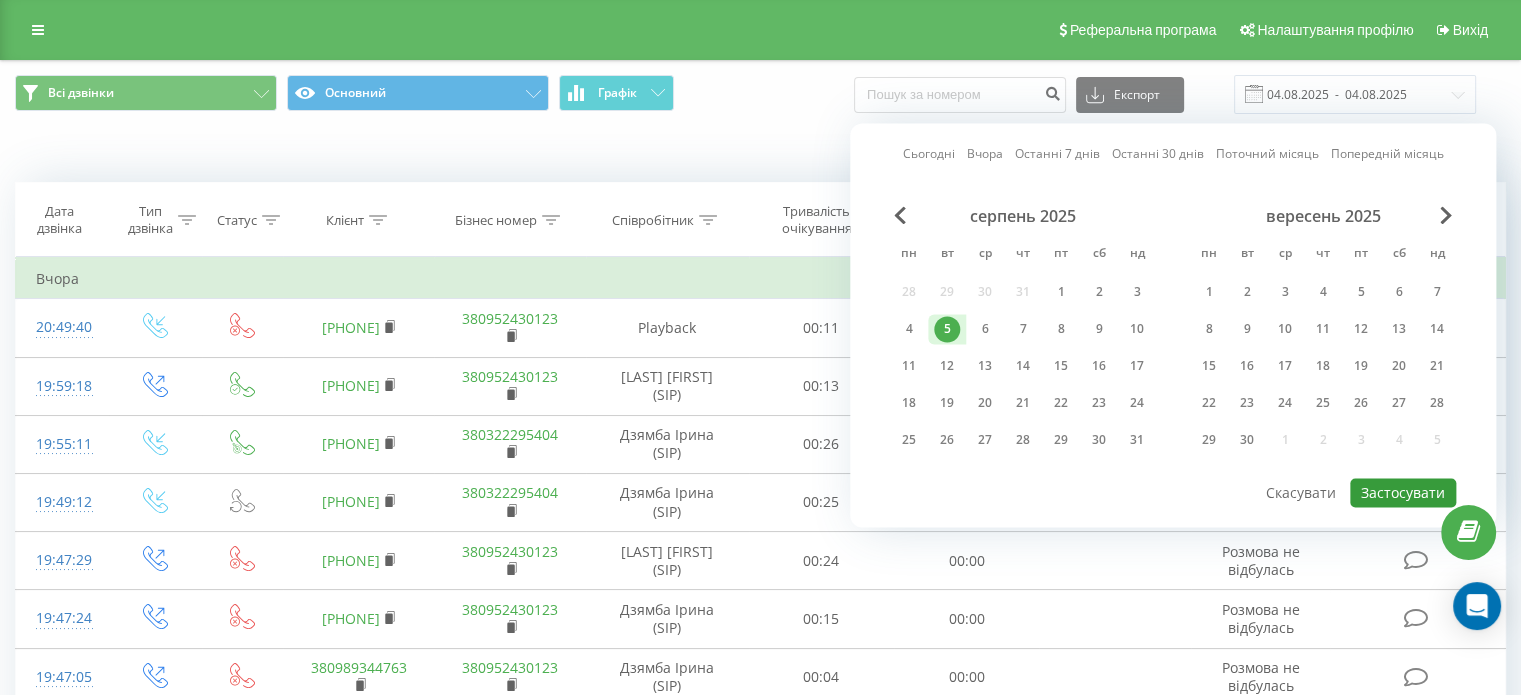 click on "Застосувати" at bounding box center (1403, 492) 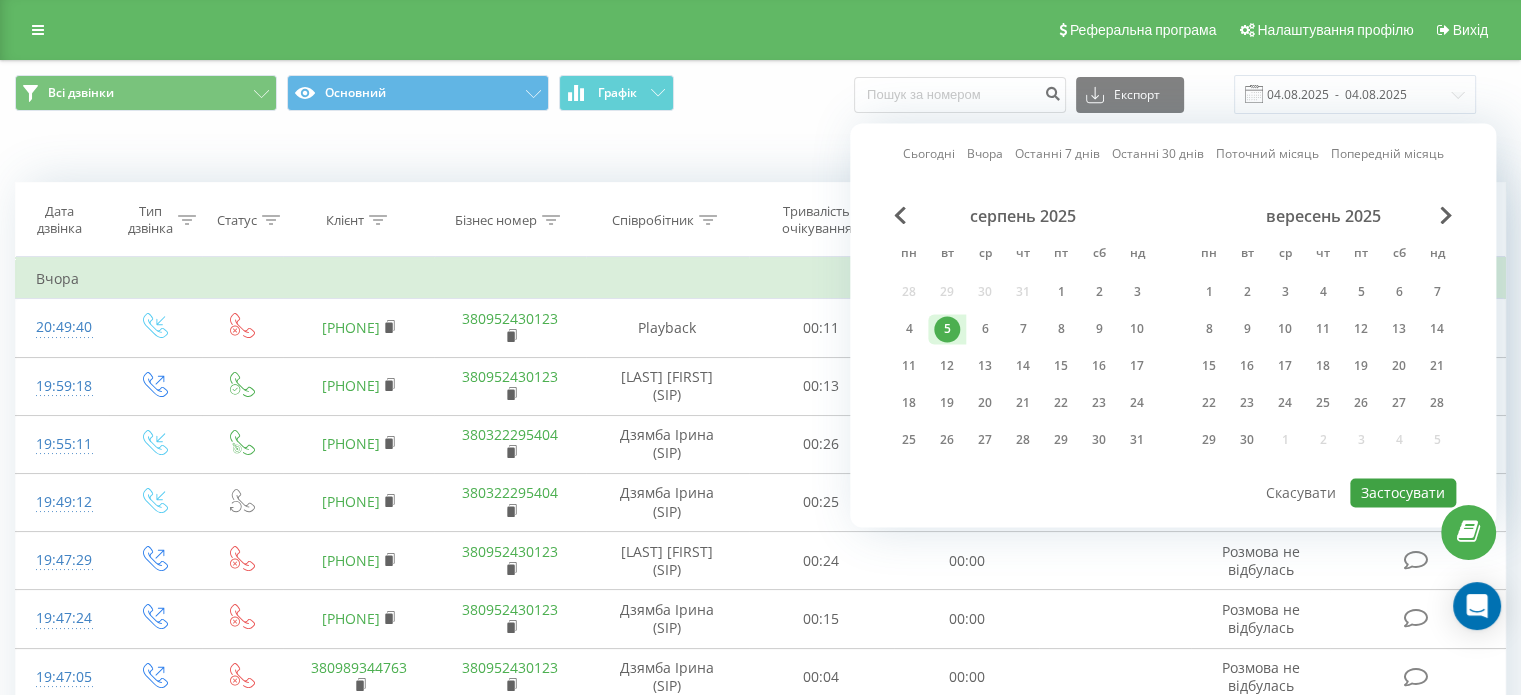 type on "05.08.2025  -  05.08.2025" 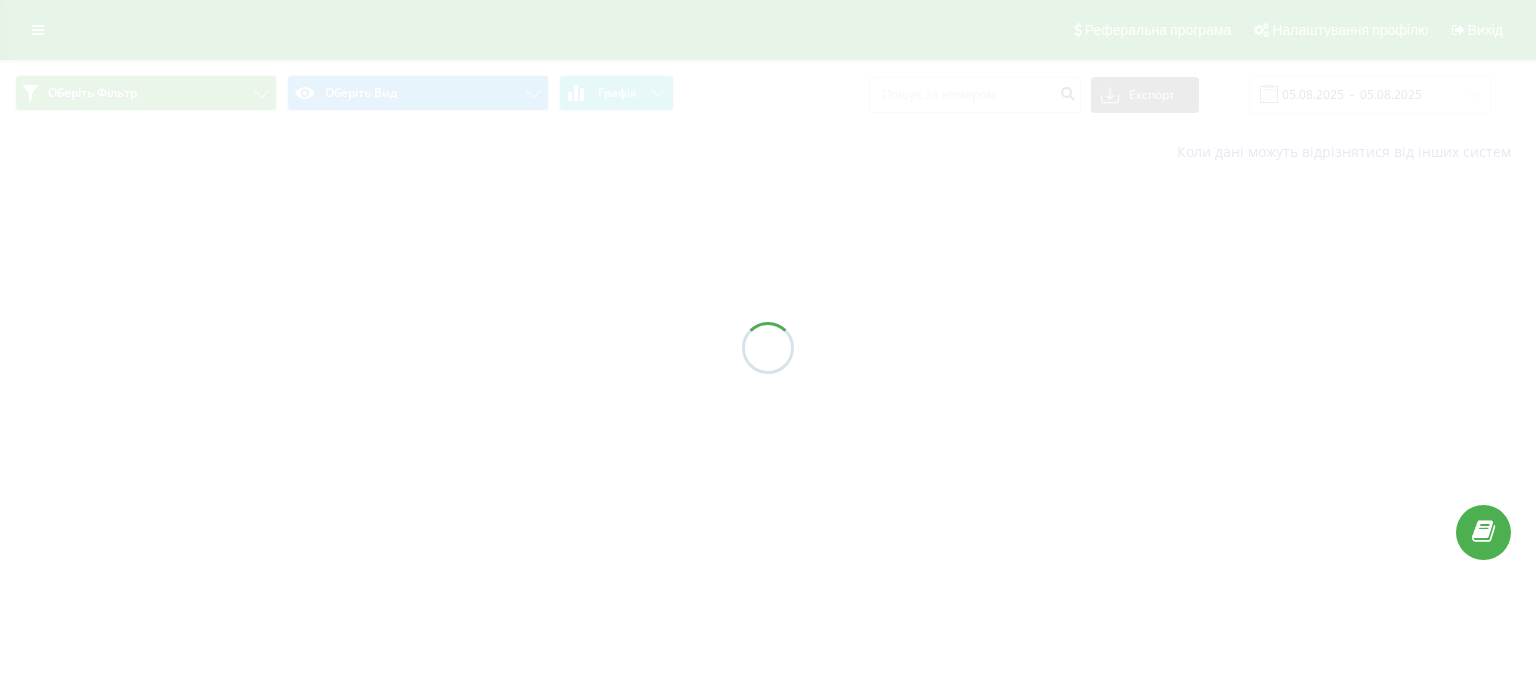 scroll, scrollTop: 0, scrollLeft: 0, axis: both 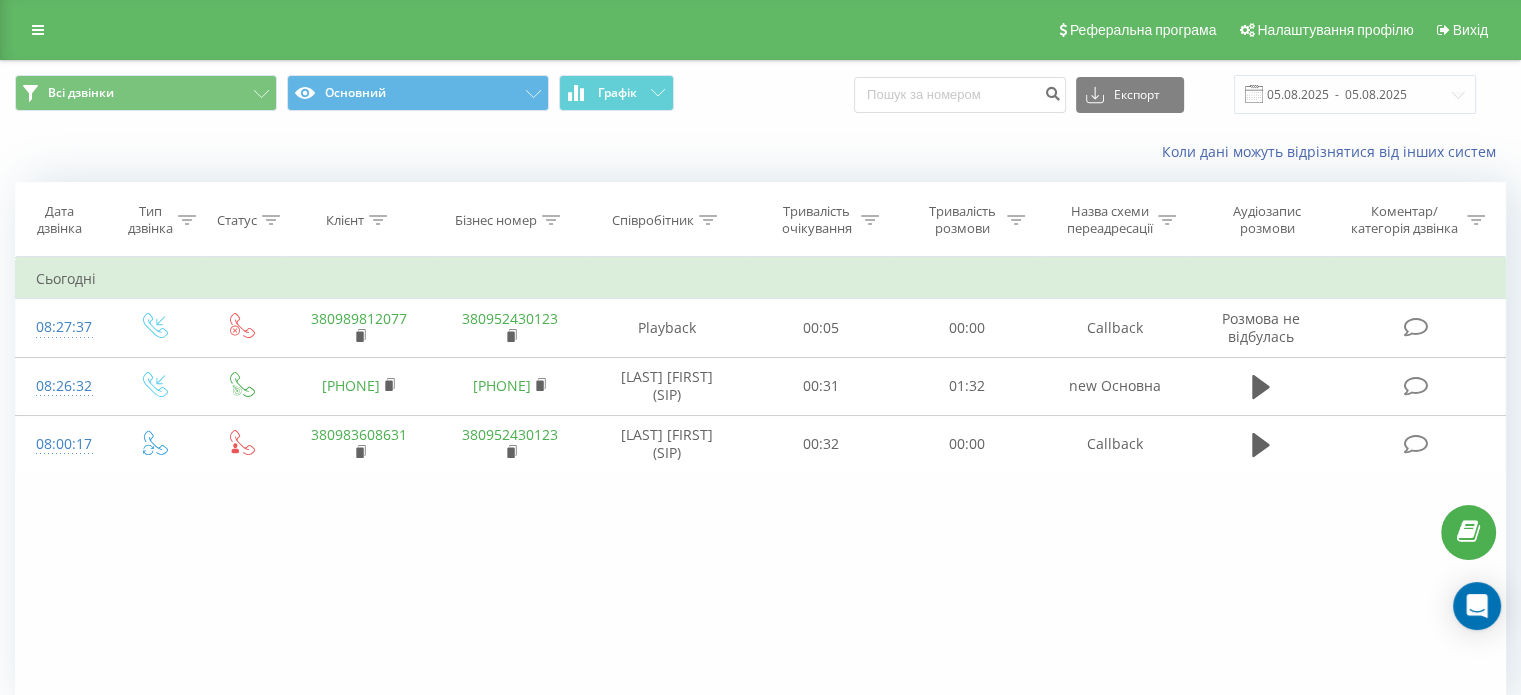 click on "Фільтрувати за умовою Дорівнює Введіть значення Скасувати OK Фільтрувати за умовою Дорівнює Введіть значення Скасувати OK Фільтрувати за умовою Містить Скасувати OK Фільтрувати за умовою Містить Скасувати OK Фільтрувати за умовою Містить Скасувати OK Фільтрувати за умовою Дорівнює Скасувати OK Фільтрувати за умовою Дорівнює Скасувати OK Фільтрувати за умовою Містить Скасувати OK Фільтрувати за умовою Дорівнює Введіть значення Скасувати OK Сьогодні  08:27:37         380989812077 380952430123 Playback 00:05 00:00 Callback Розмова не відбулась  08:26:32         380987462307 380672146161 Собенко Любов (SIP) 00:31" at bounding box center [760, 482] 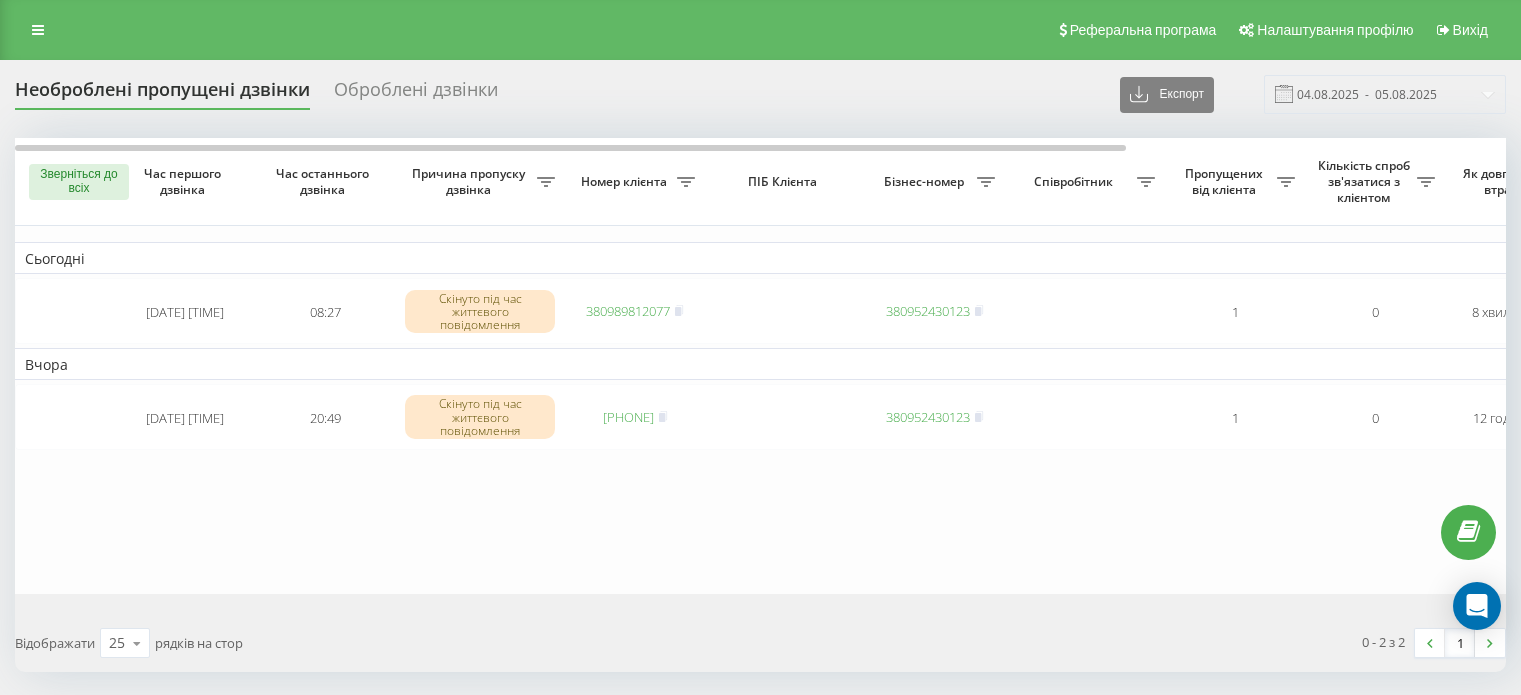 scroll, scrollTop: 0, scrollLeft: 0, axis: both 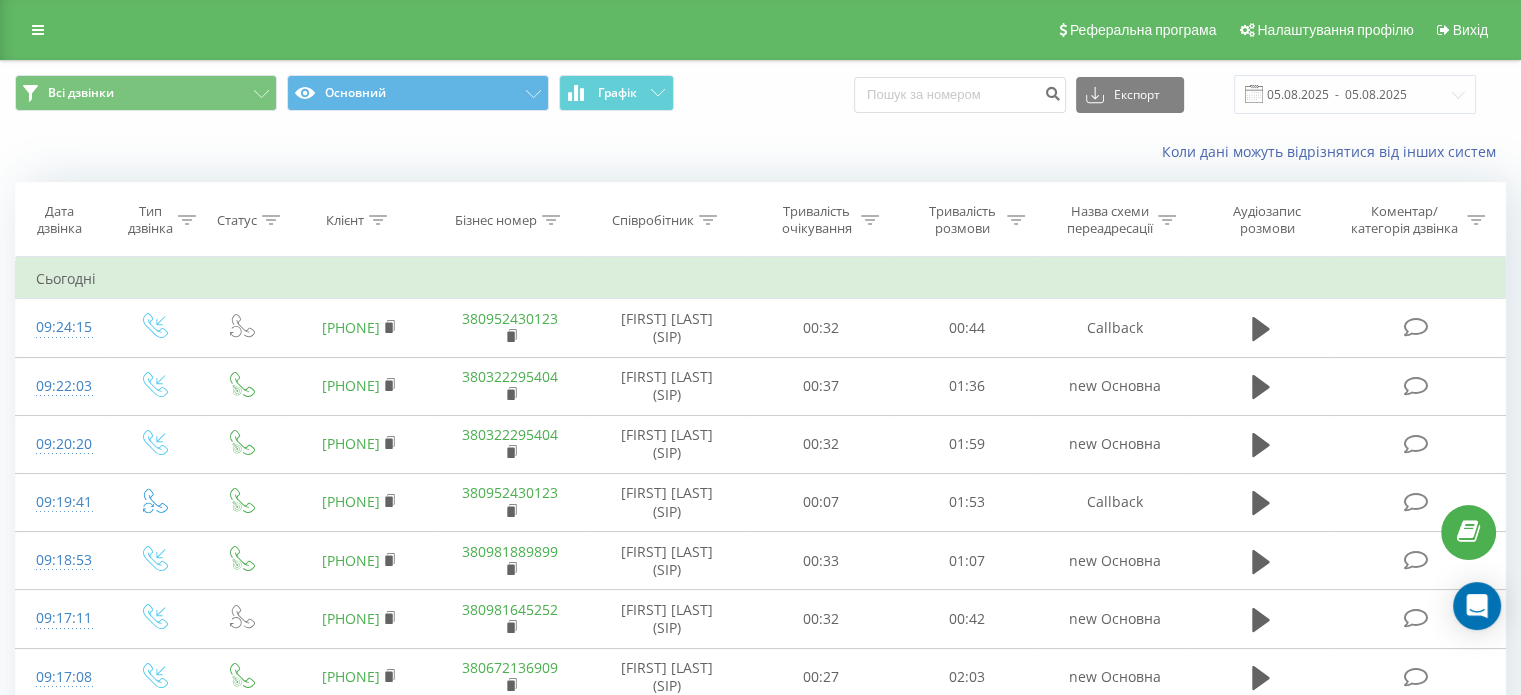 click on "Коли дані можуть відрізнятися вiд інших систем" at bounding box center [760, 152] 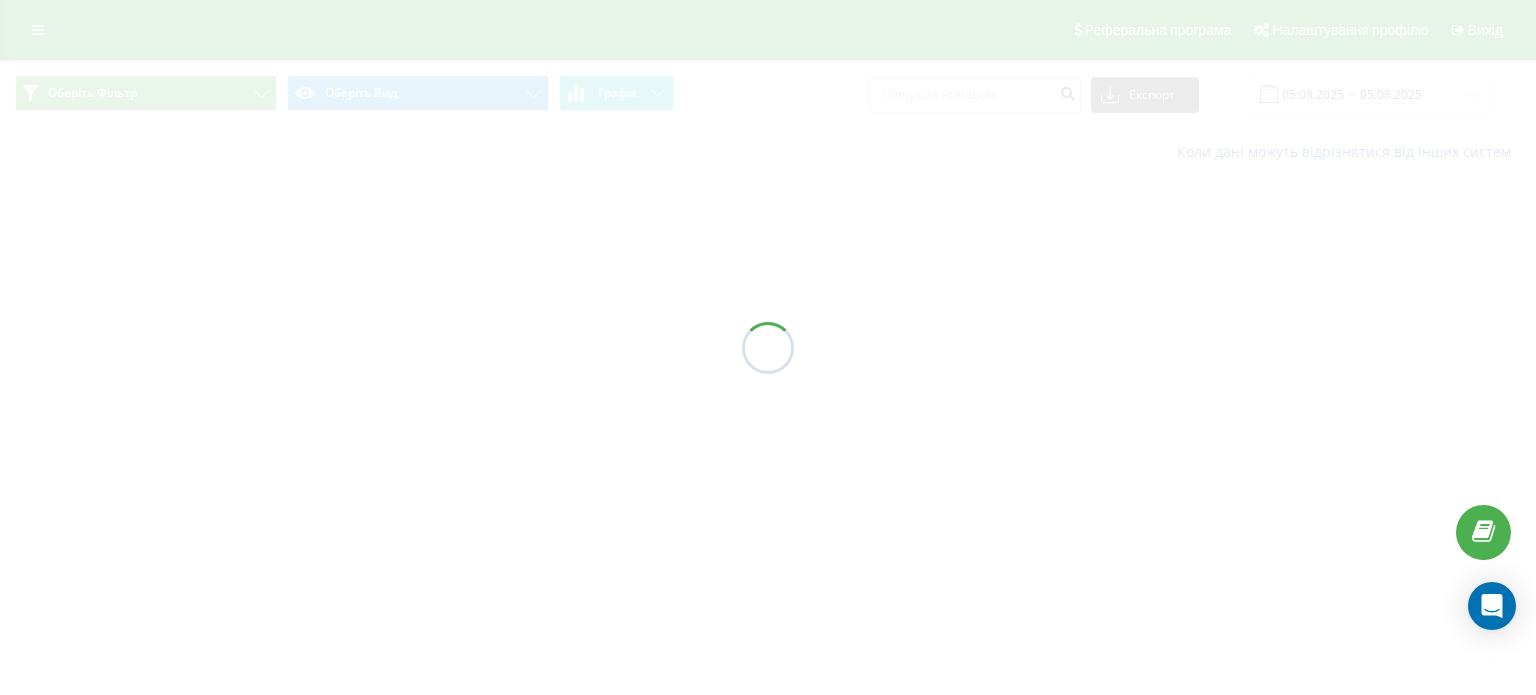 scroll, scrollTop: 0, scrollLeft: 0, axis: both 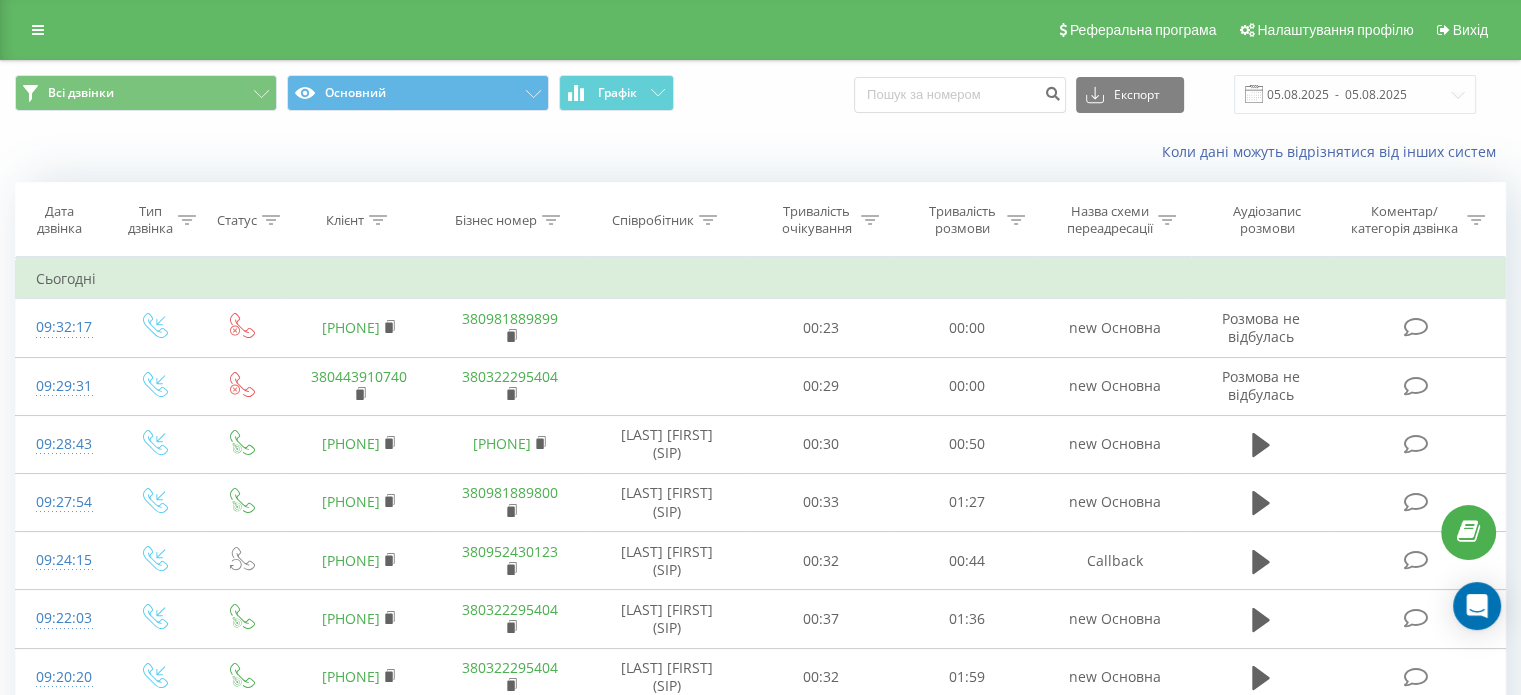 click on "Коли дані можуть відрізнятися вiд інших систем" at bounding box center [1045, 152] 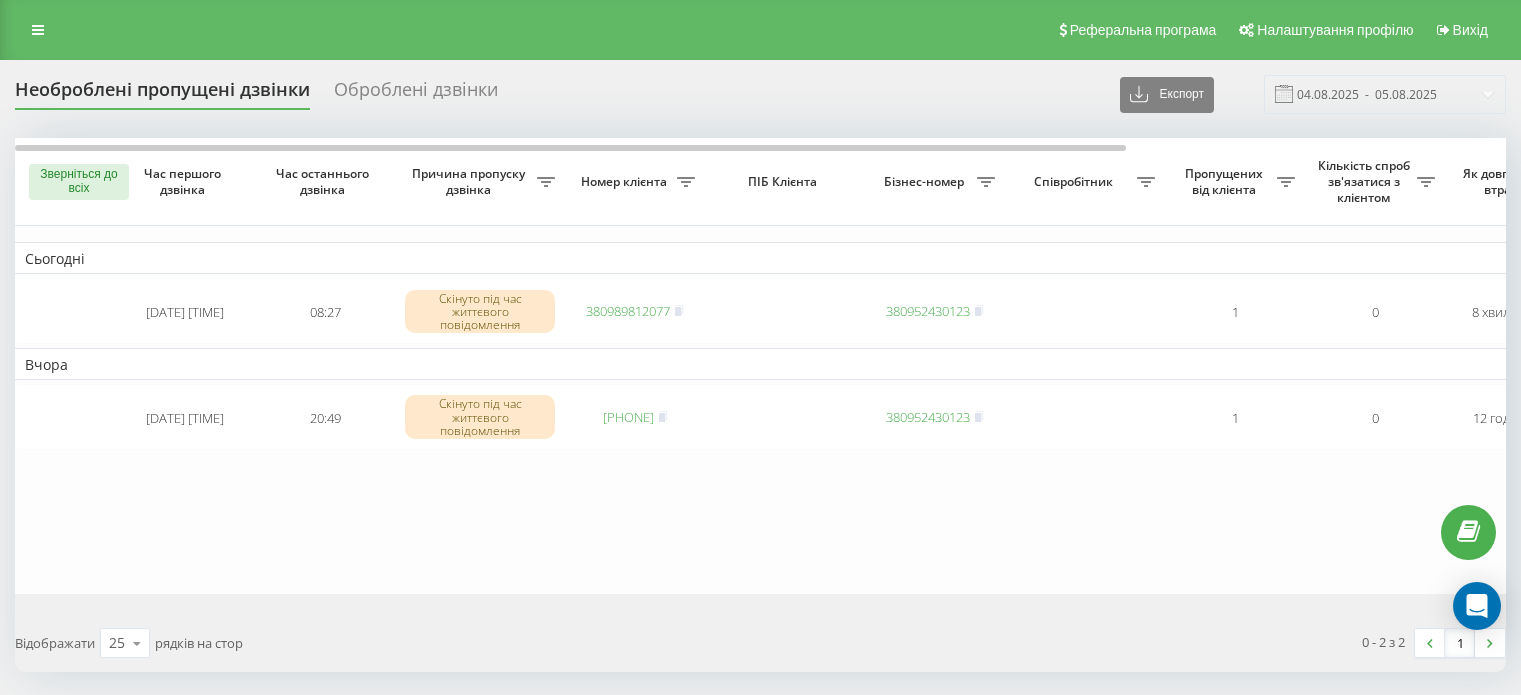 scroll, scrollTop: 0, scrollLeft: 0, axis: both 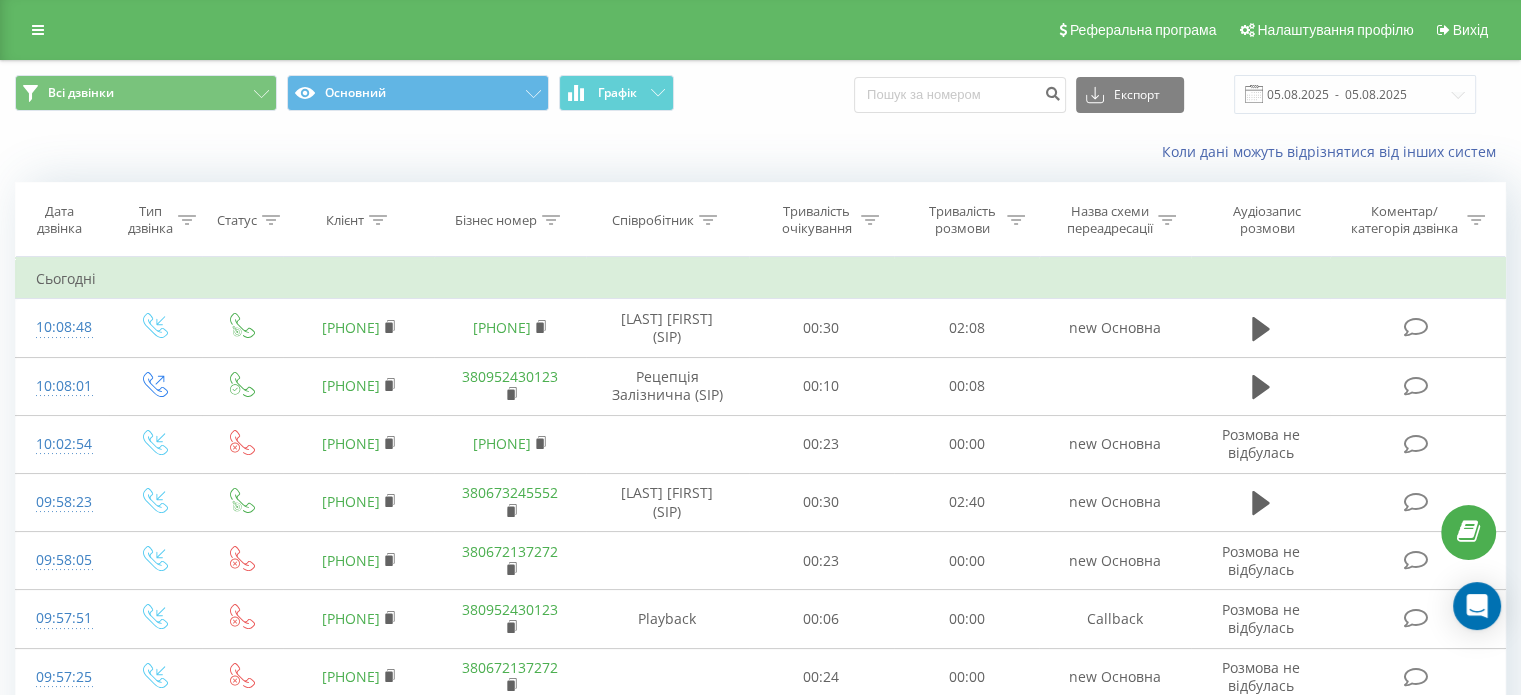 click on "Коли дані можуть відрізнятися вiд інших систем" at bounding box center [760, 152] 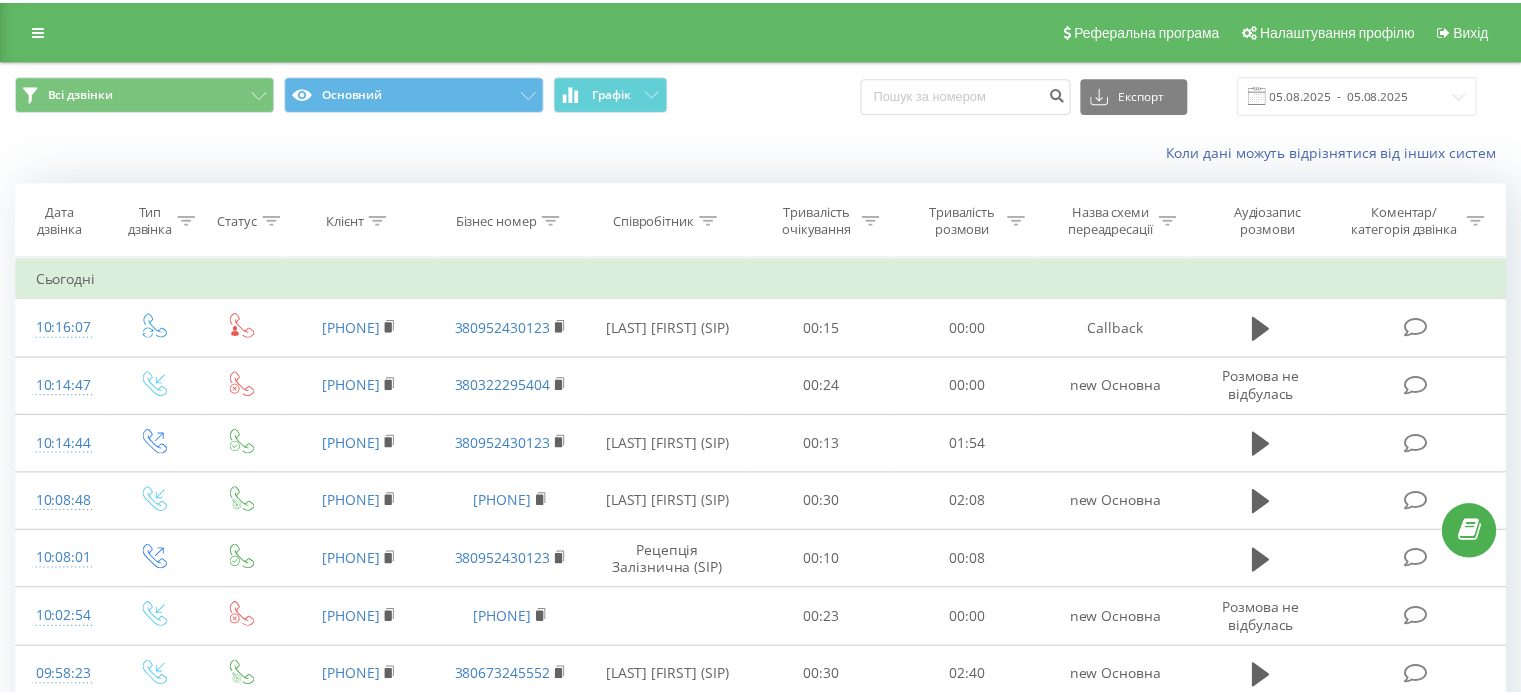 scroll, scrollTop: 0, scrollLeft: 0, axis: both 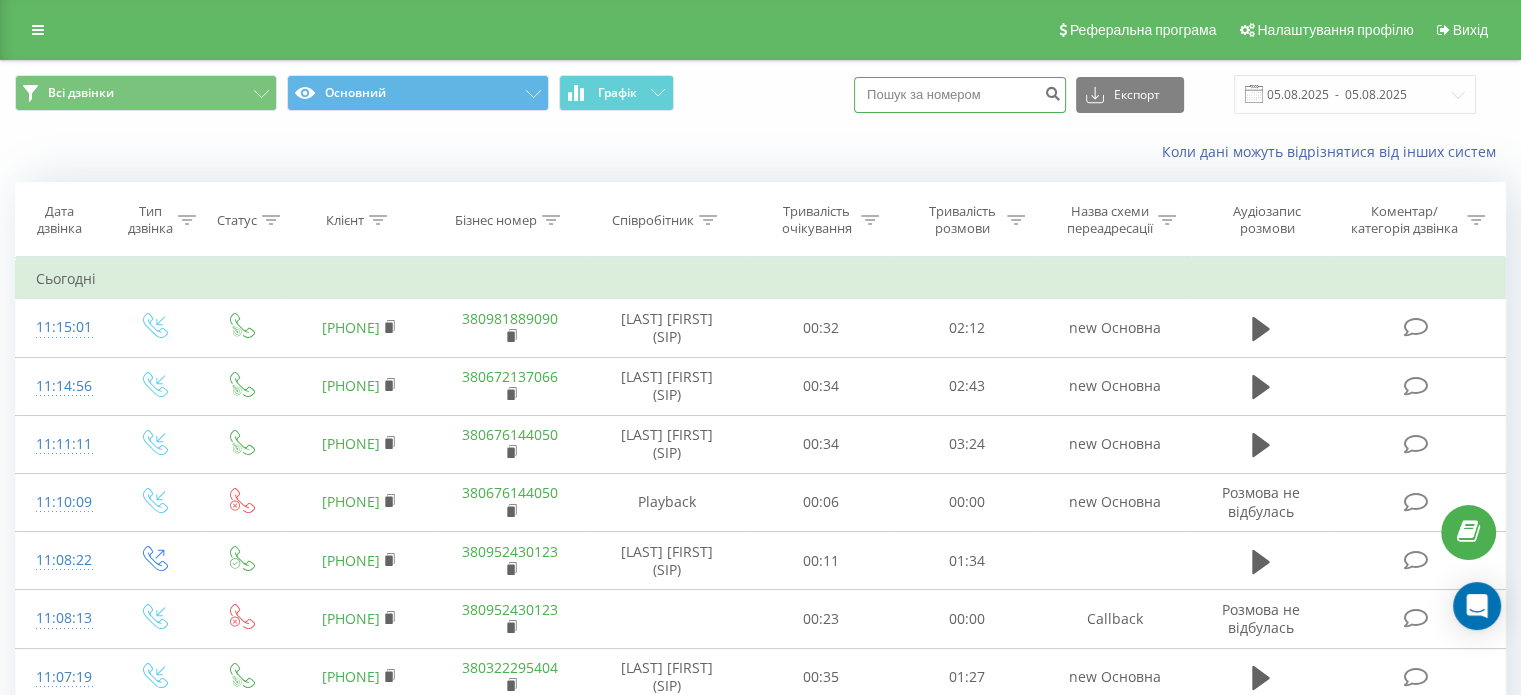 click at bounding box center [960, 95] 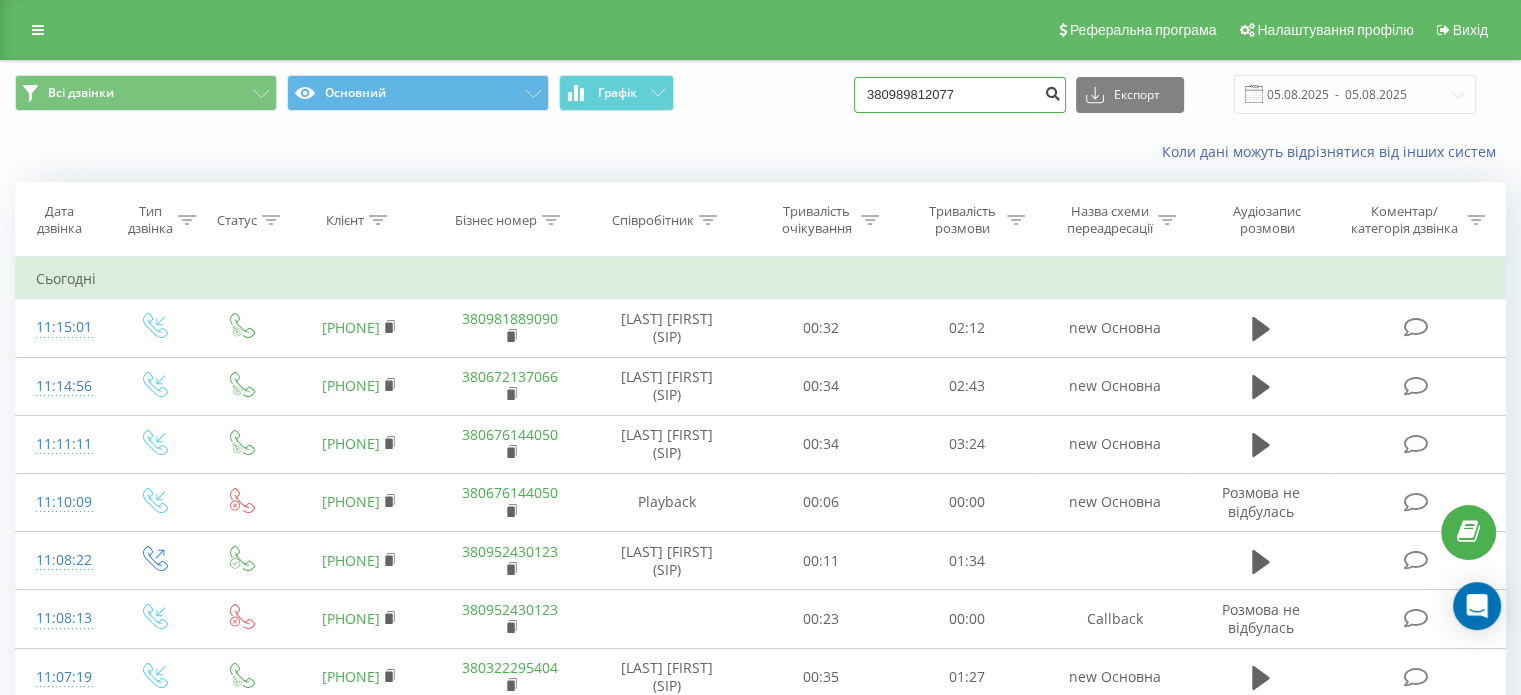 type on "380989812077" 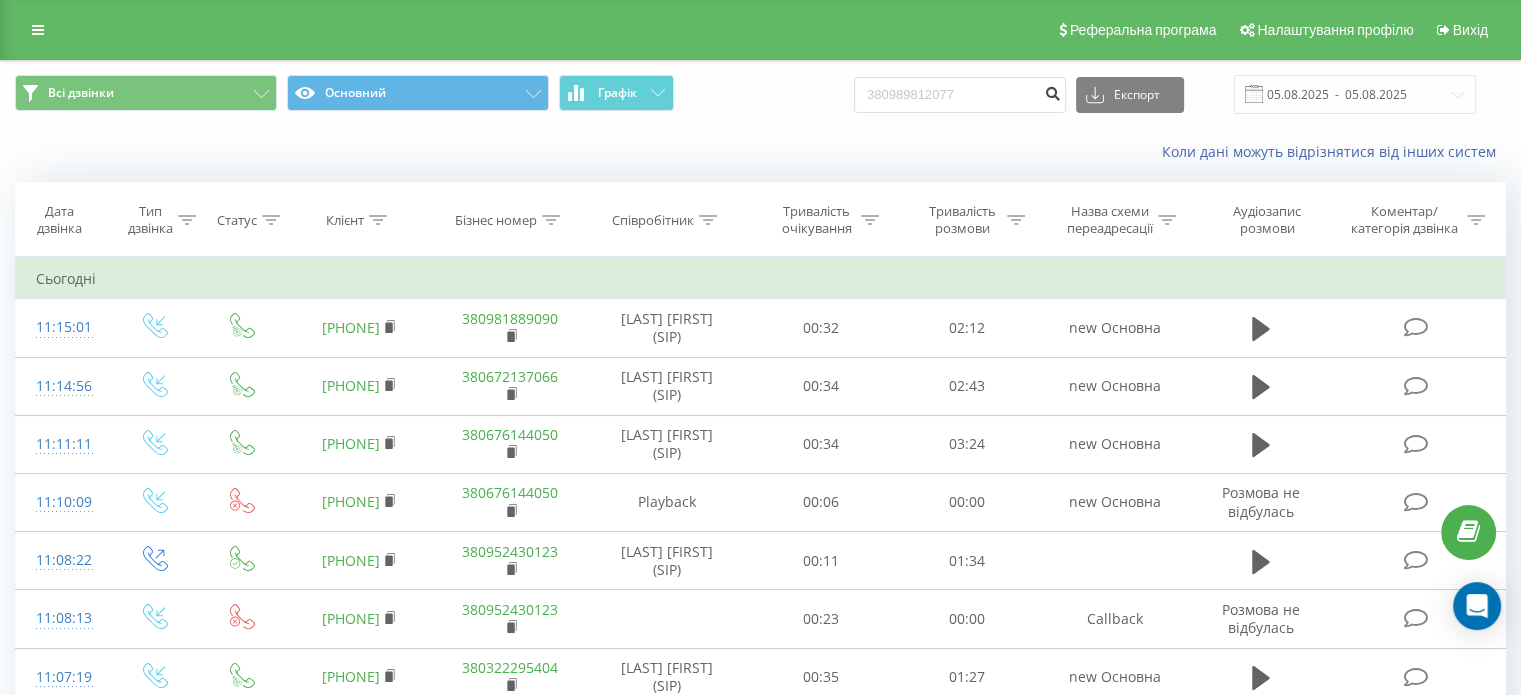 click at bounding box center (1052, 91) 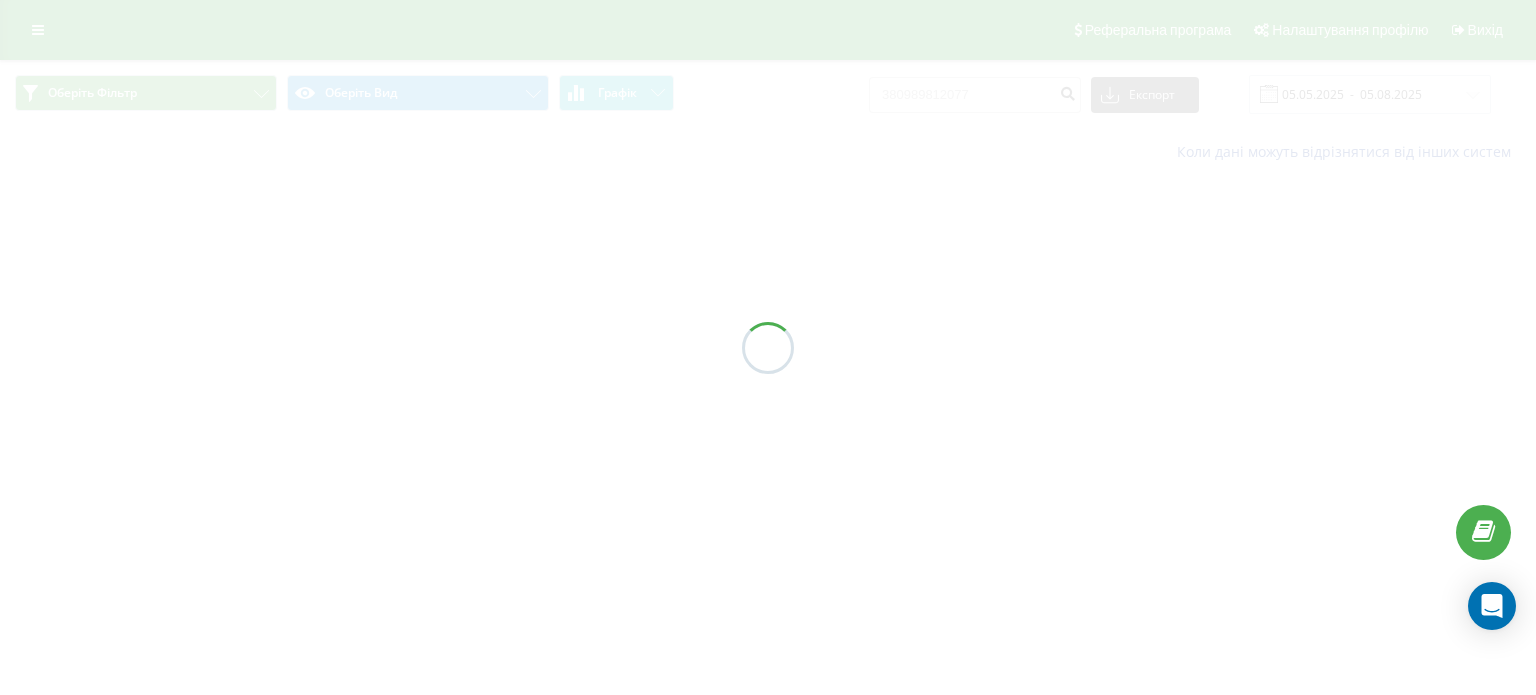 scroll, scrollTop: 0, scrollLeft: 0, axis: both 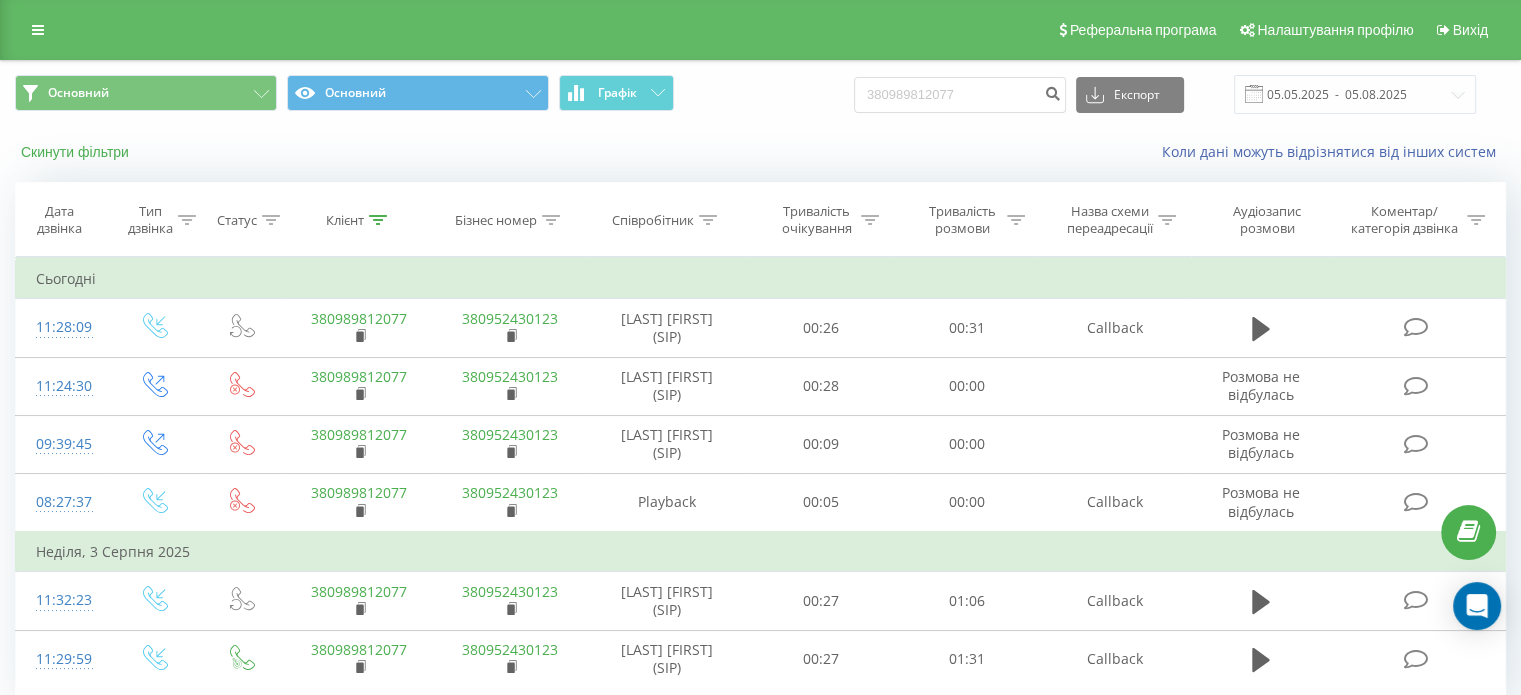 click at bounding box center (38, 30) 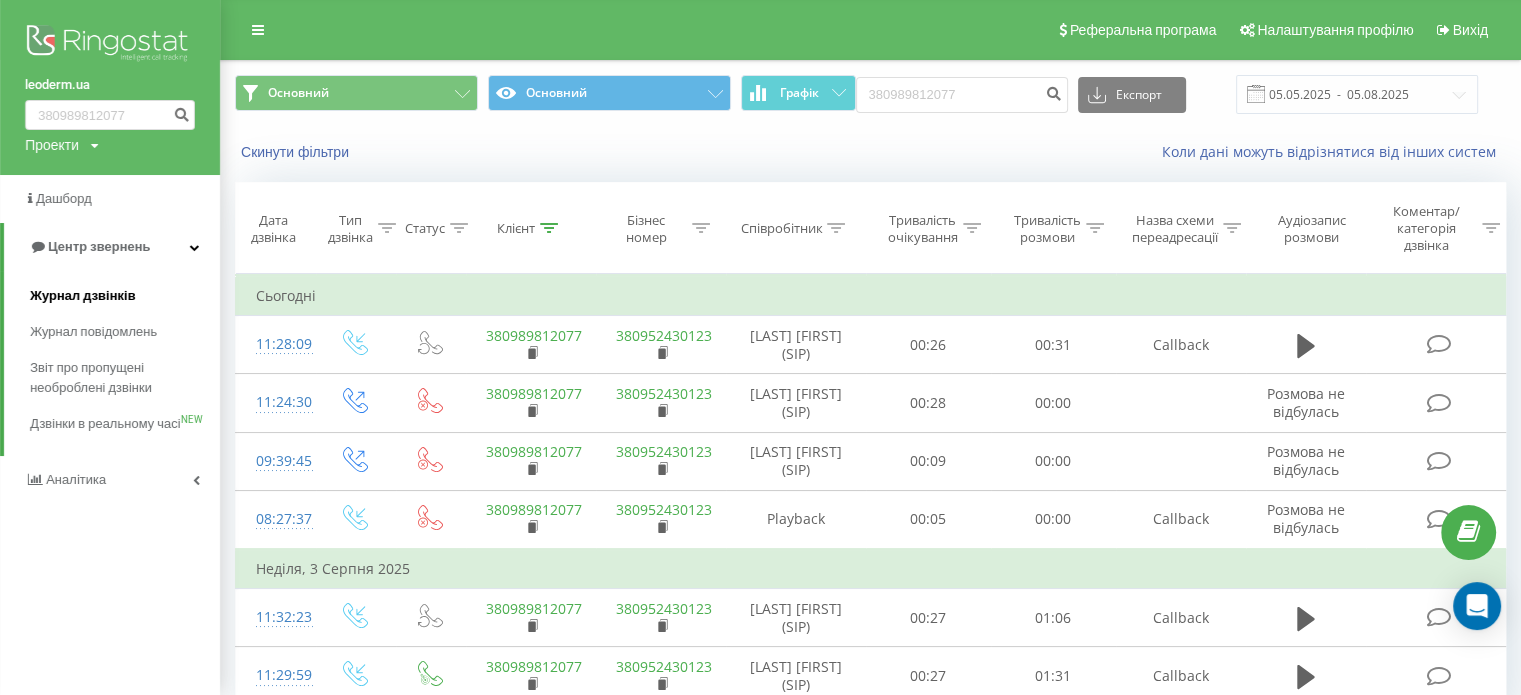 click on "Журнал дзвінків" at bounding box center [83, 296] 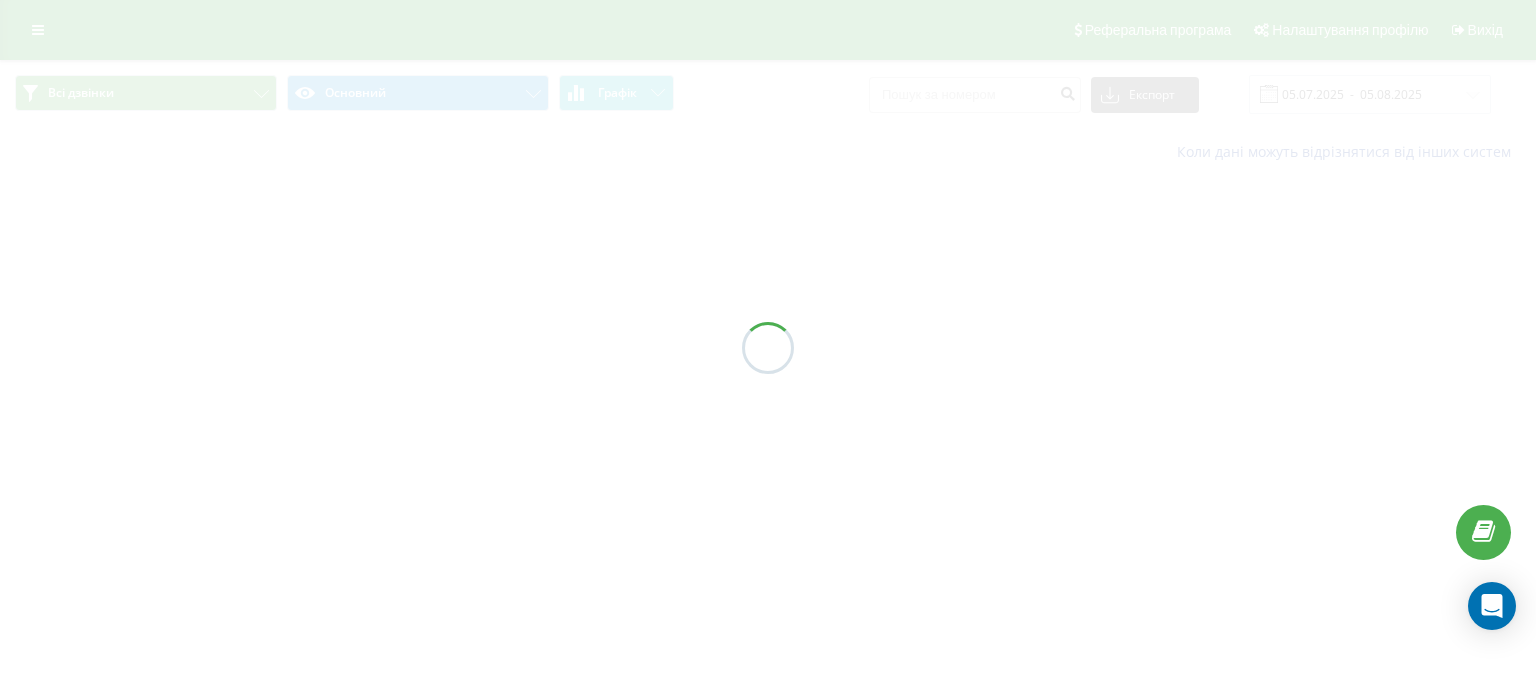 scroll, scrollTop: 0, scrollLeft: 0, axis: both 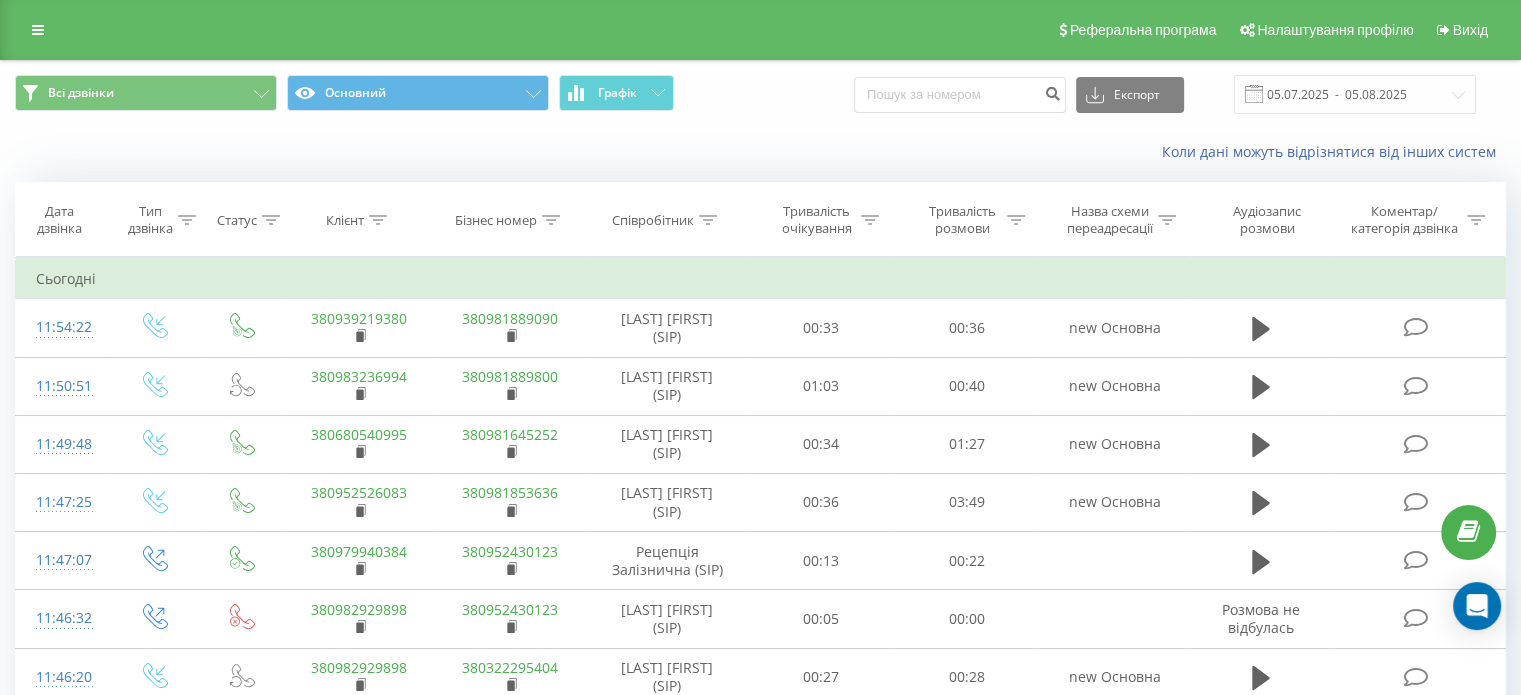 click on "Коли дані можуть відрізнятися вiд інших систем" at bounding box center (760, 152) 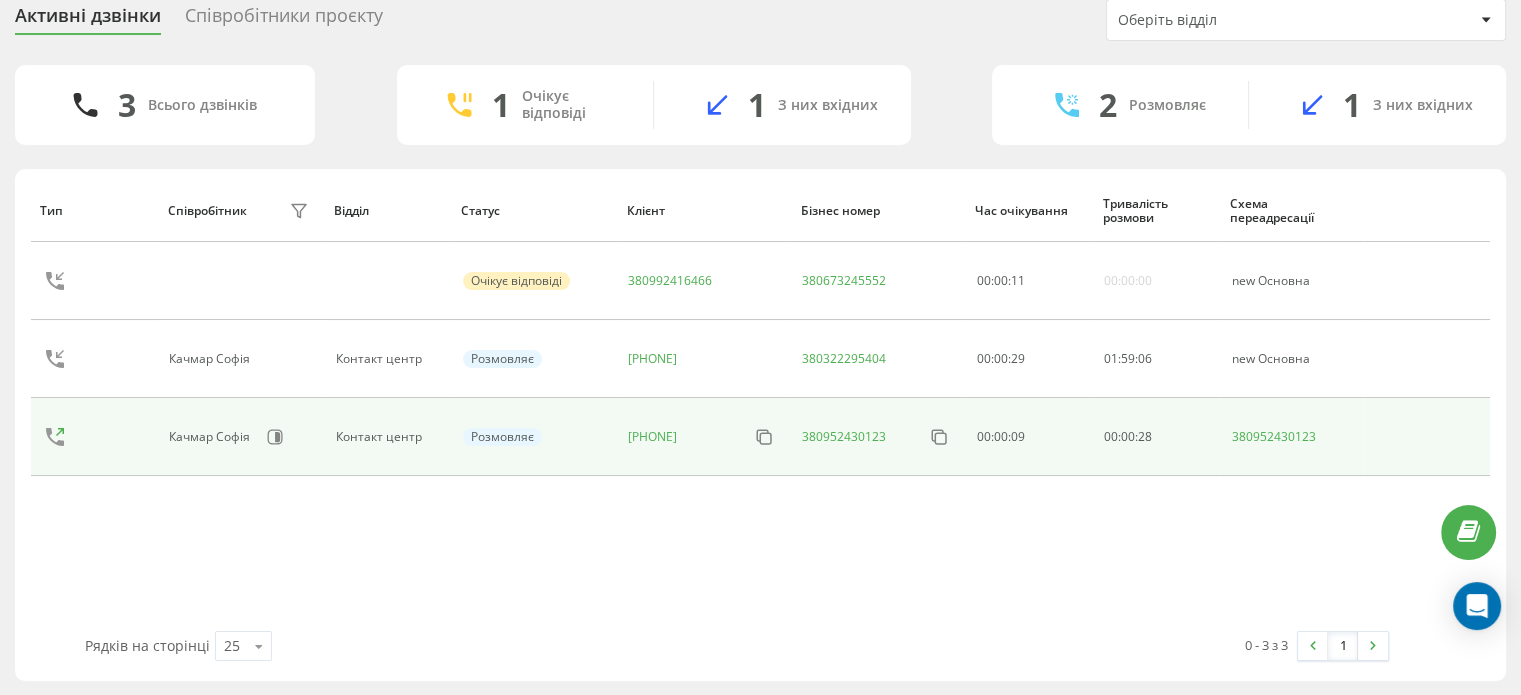 scroll, scrollTop: 76, scrollLeft: 0, axis: vertical 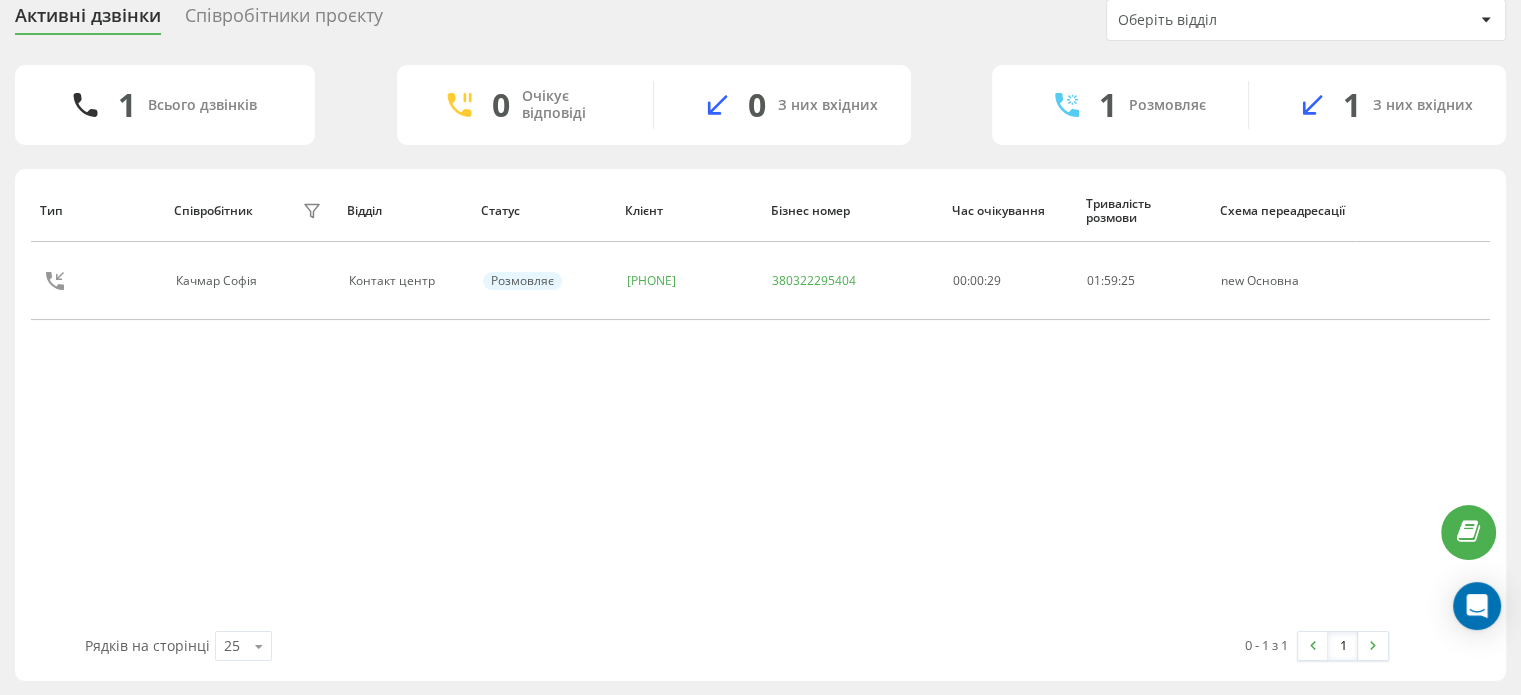 click on "Тип Співробітник  фільтру  Відділ Статус Клієнт Бізнес номер Час очікування Тривалість розмови Схема переадресації [LAST] [FIRST] Контакт центр Розмовляє [PHONE] [PHONE] 00:00:29 01 : 59 : 25 new Основна" at bounding box center (760, 405) 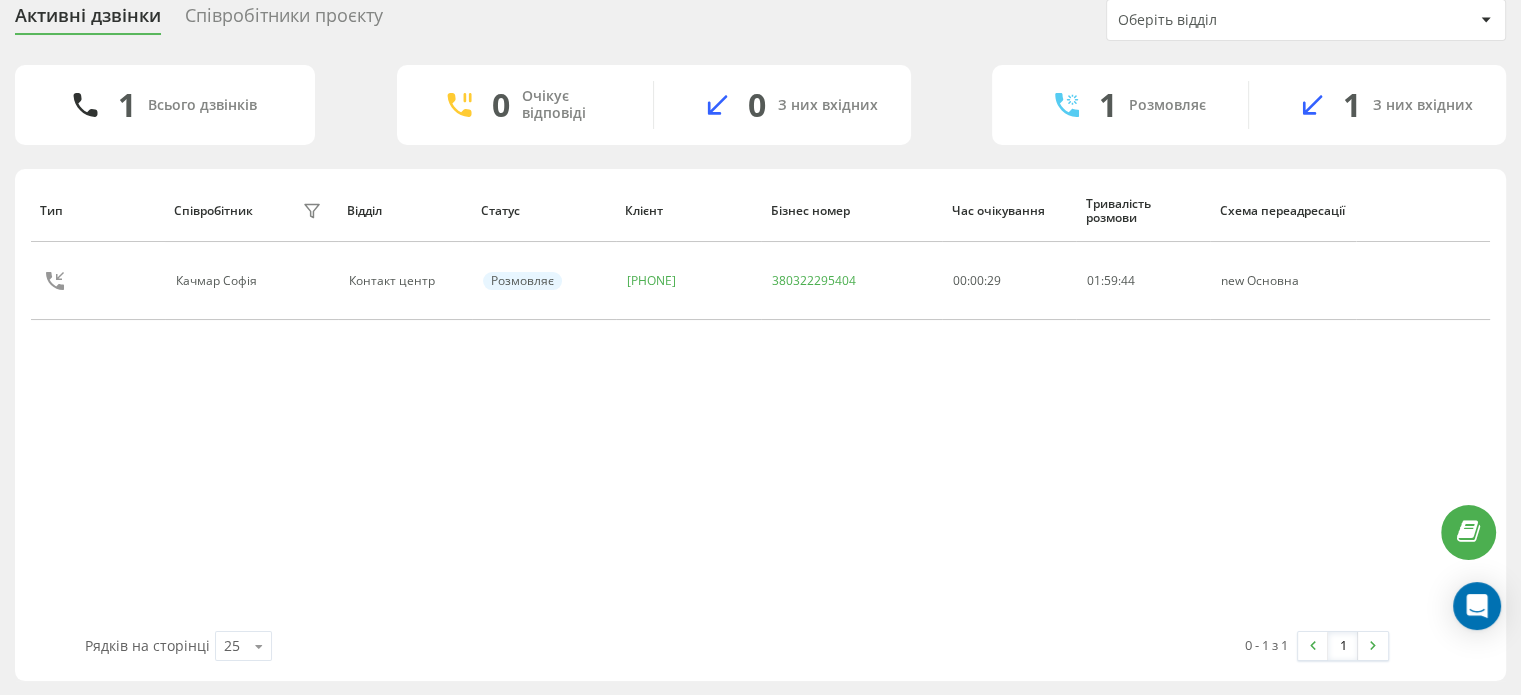 click on "Тип Співробітник  фільтру  Відділ Статус Клієнт Бізнес номер Час очікування Тривалість розмови Схема переадресації Качмар Софія Контакт центр Розмовляє 380674074119 380322295404 00:00:29 01 : 59 : 44 new Основна" at bounding box center (760, 405) 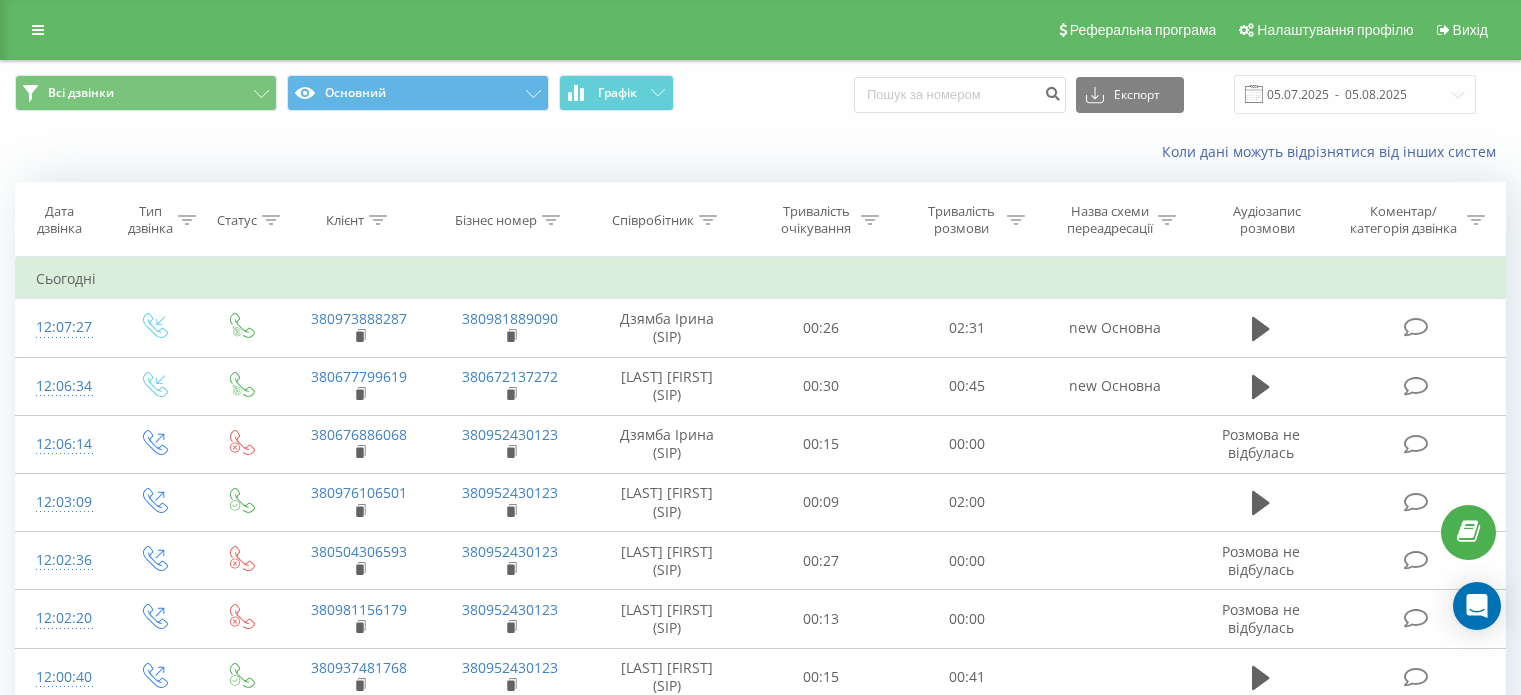 scroll, scrollTop: 0, scrollLeft: 0, axis: both 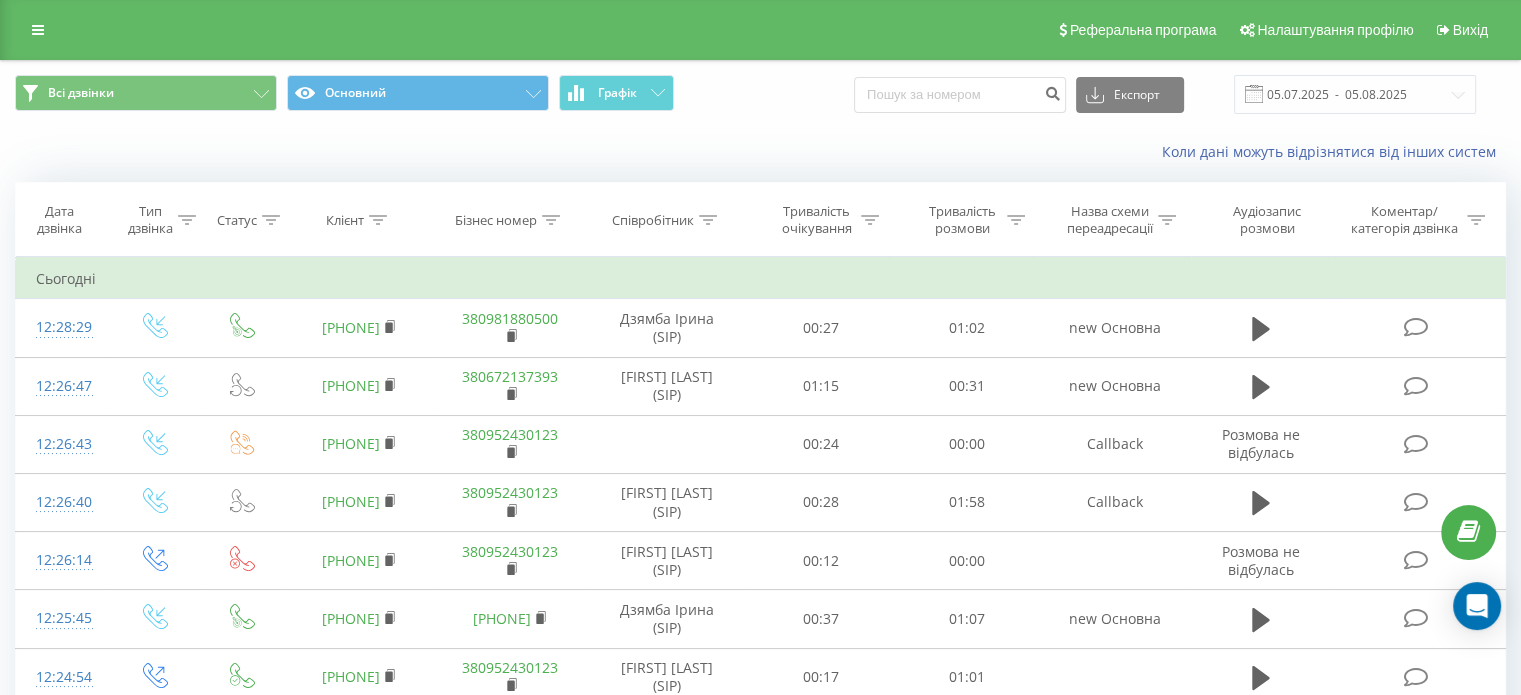 drag, startPoint x: 100, startPoint y: 124, endPoint x: 105, endPoint y: 134, distance: 11.18034 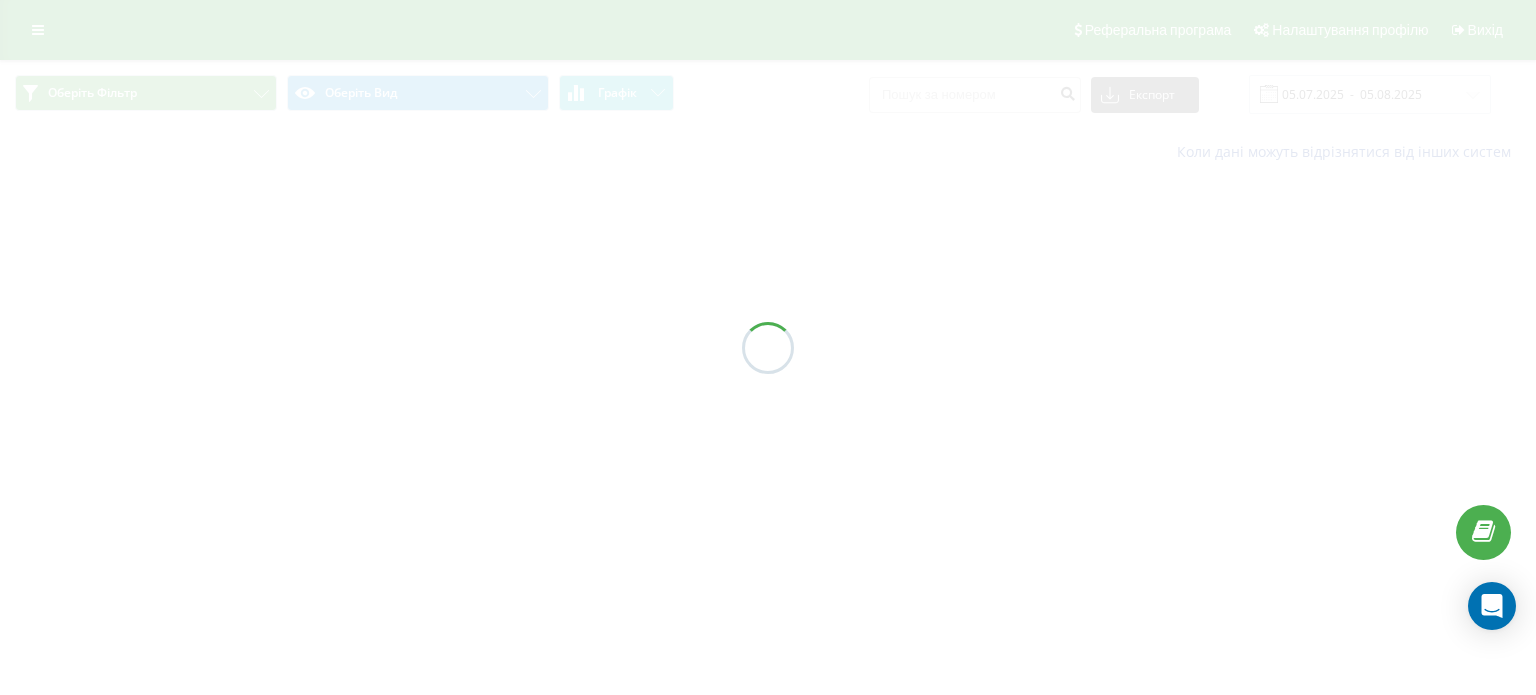 scroll, scrollTop: 0, scrollLeft: 0, axis: both 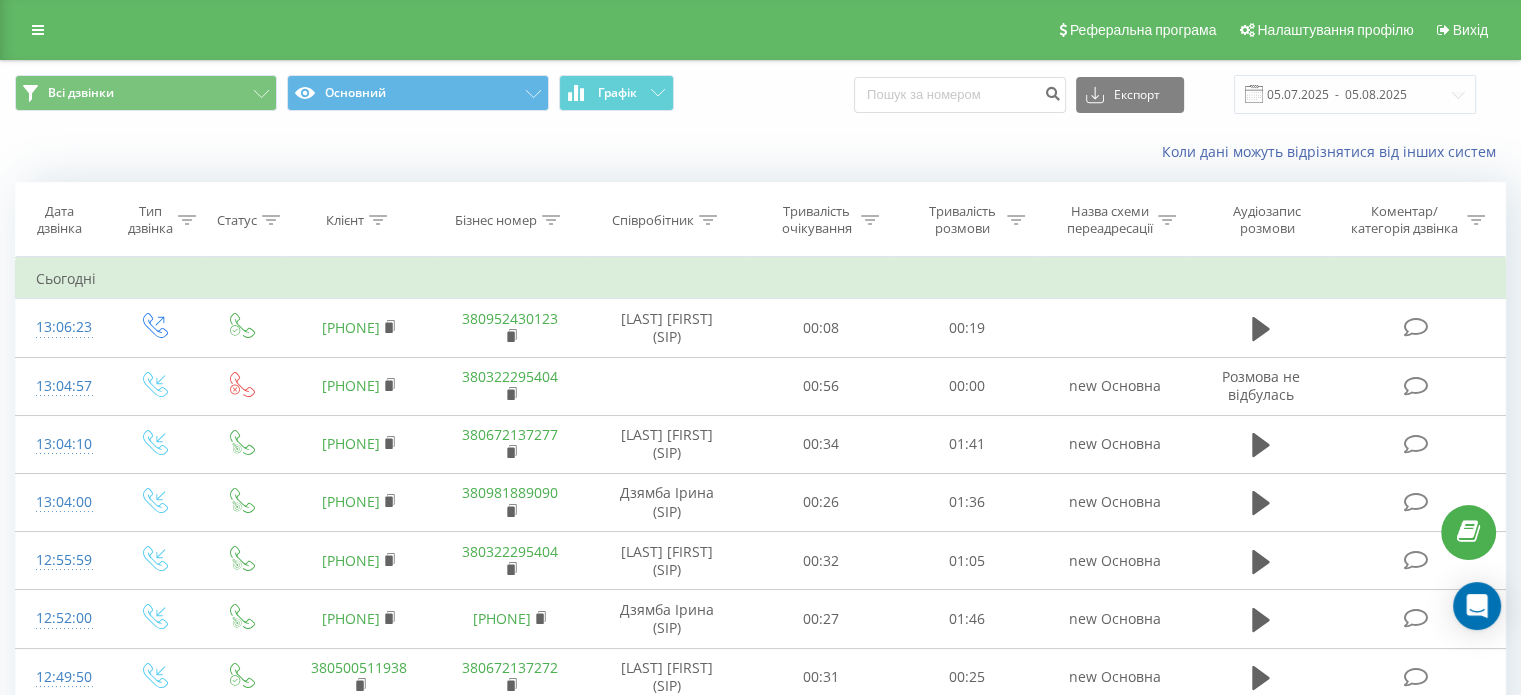 click on "Всі дзвінки Основний Графік Експорт .csv .xls .xlsx 05.07.2025  -  05.08.2025" at bounding box center (760, 94) 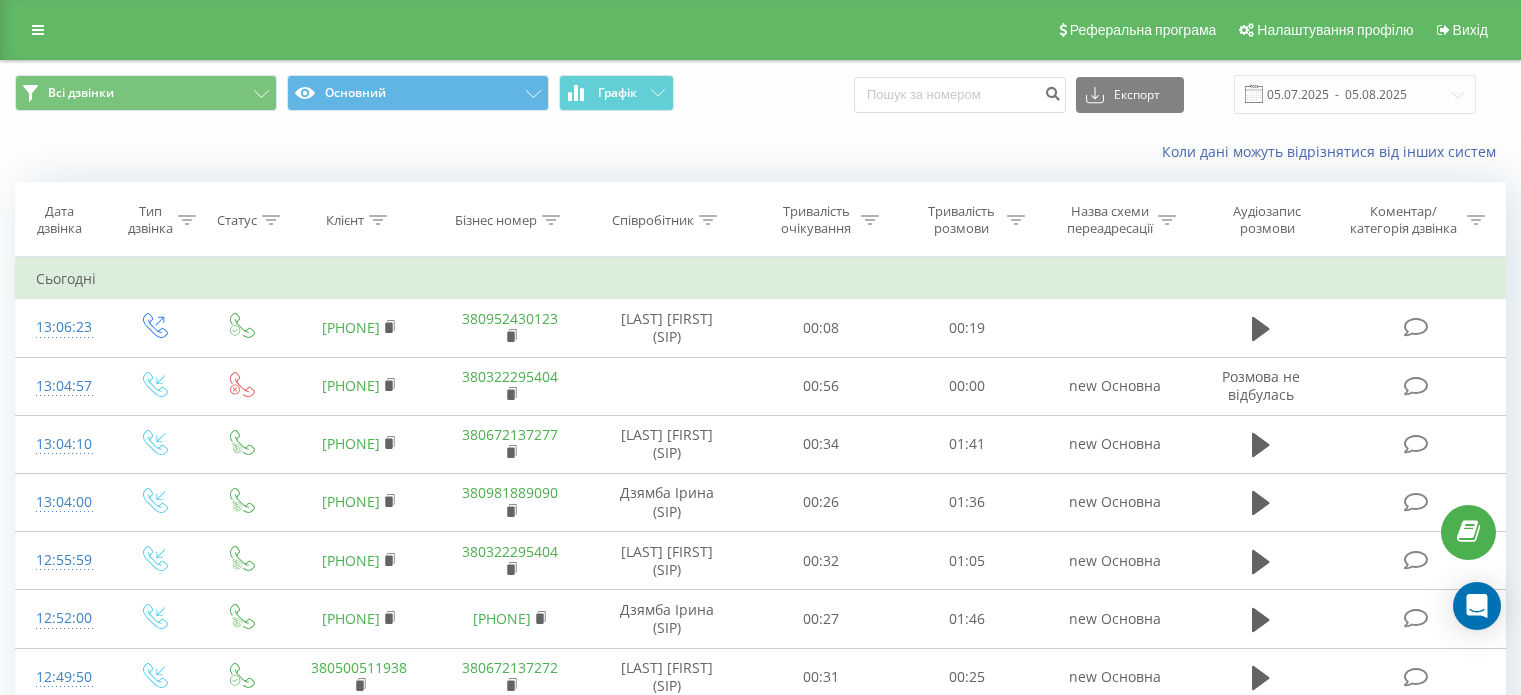scroll, scrollTop: 0, scrollLeft: 0, axis: both 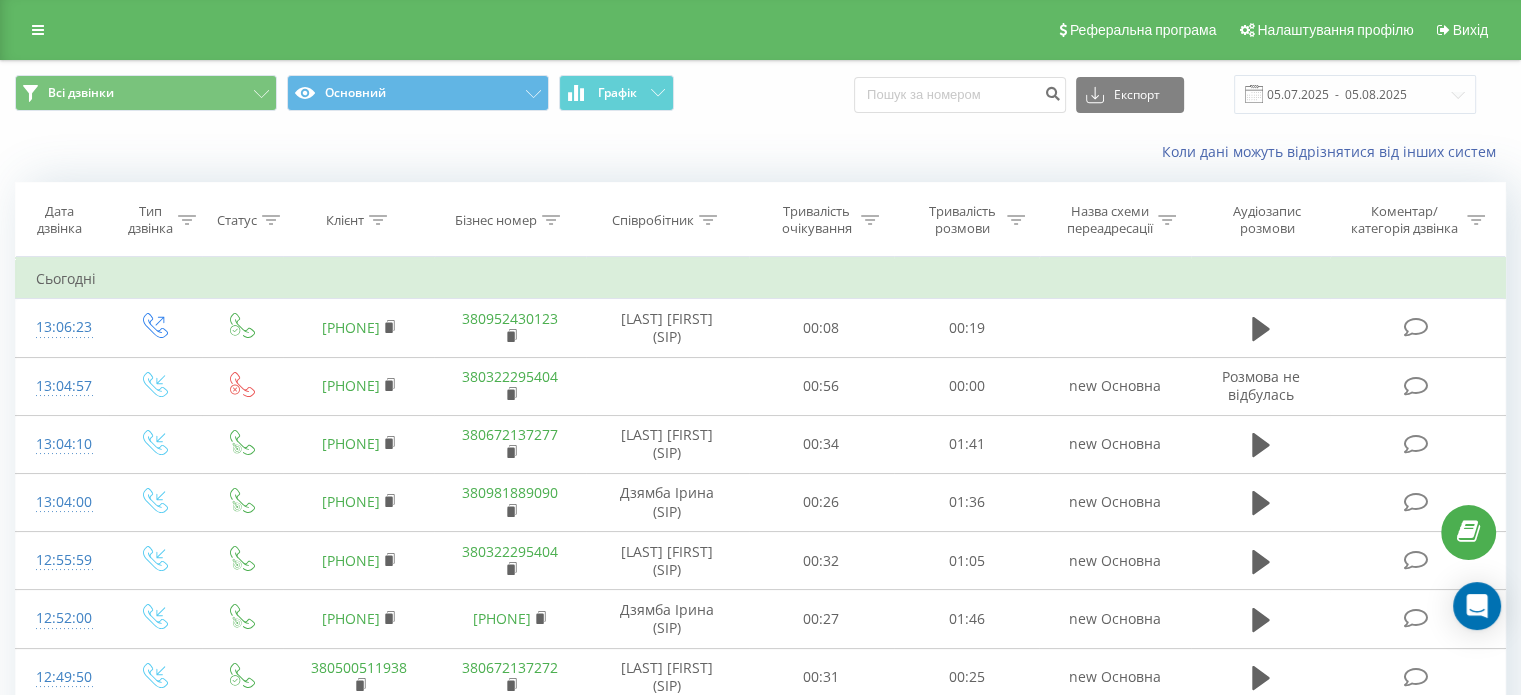 click on "Коли дані можуть відрізнятися вiд інших систем" at bounding box center [760, 152] 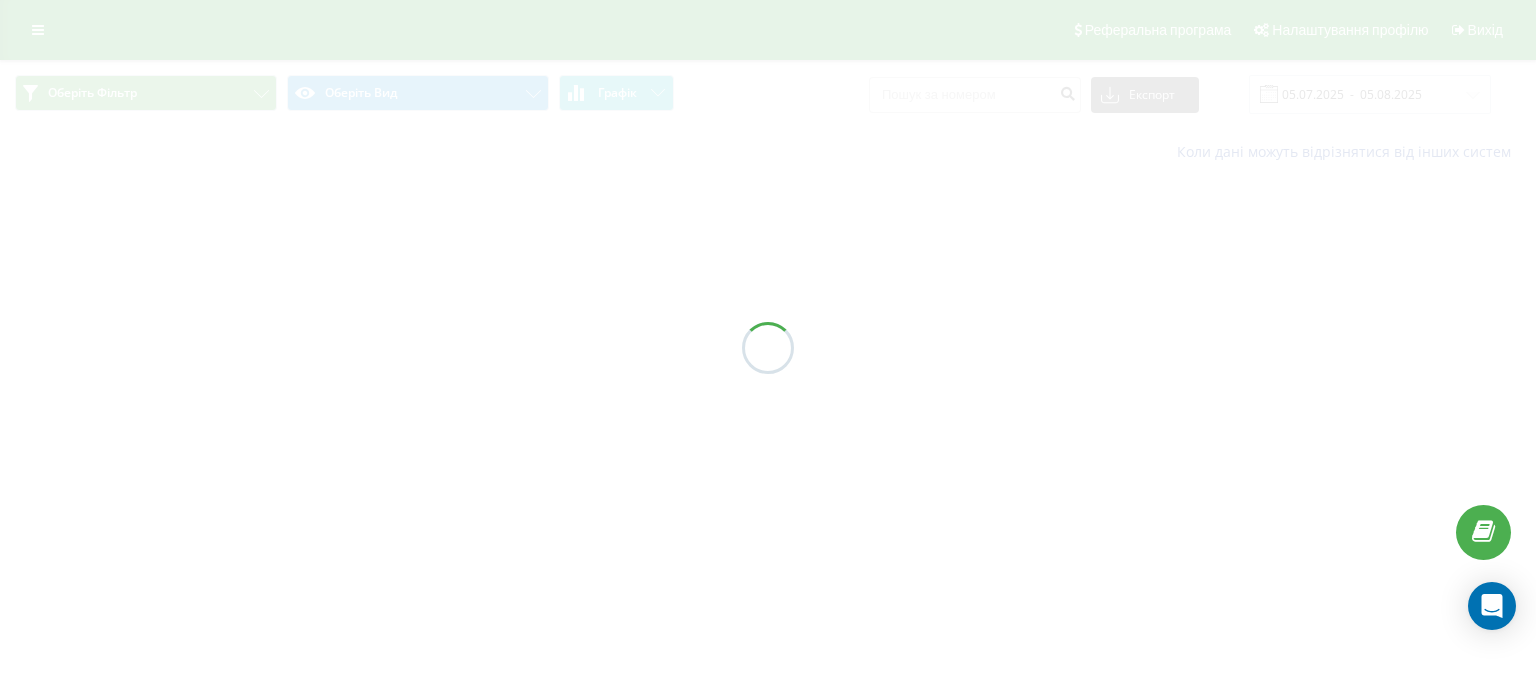 scroll, scrollTop: 0, scrollLeft: 0, axis: both 